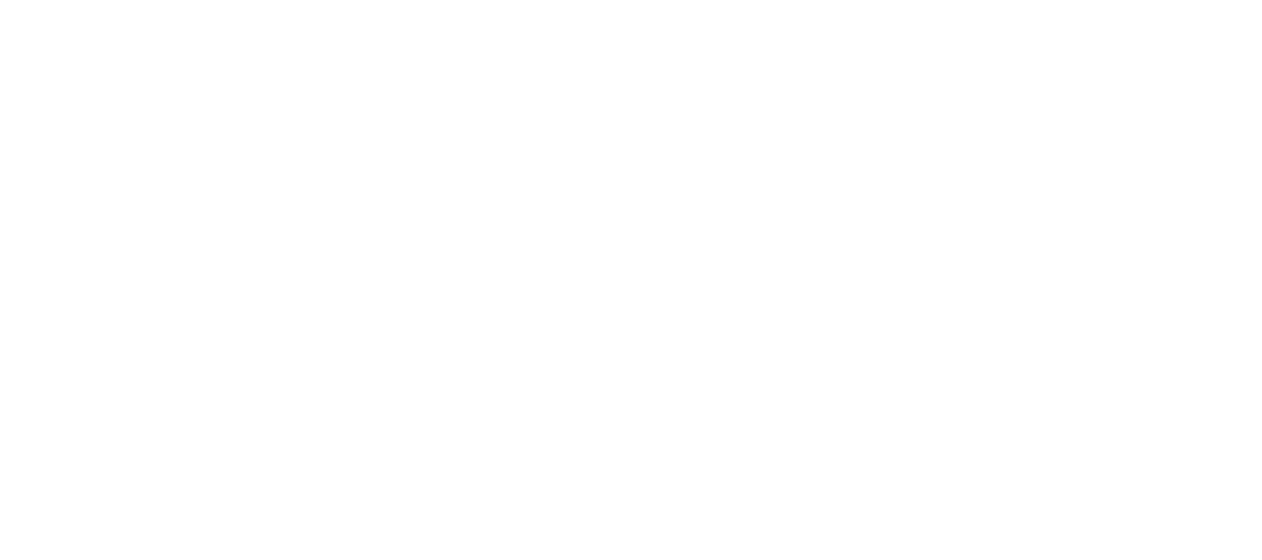 scroll, scrollTop: 0, scrollLeft: 0, axis: both 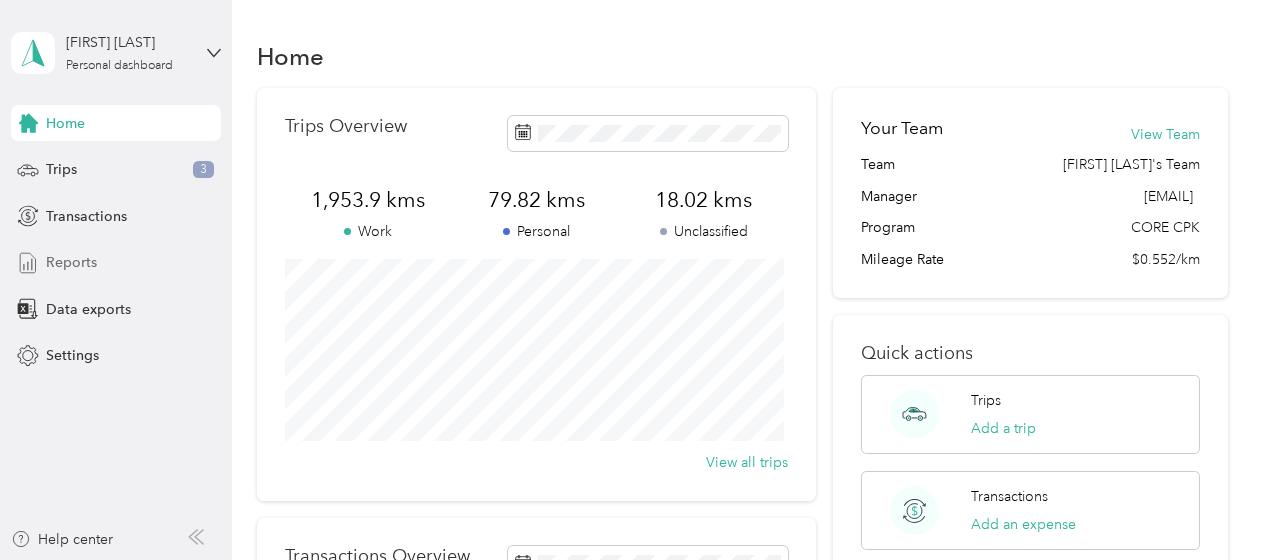 click on "Reports" at bounding box center (71, 262) 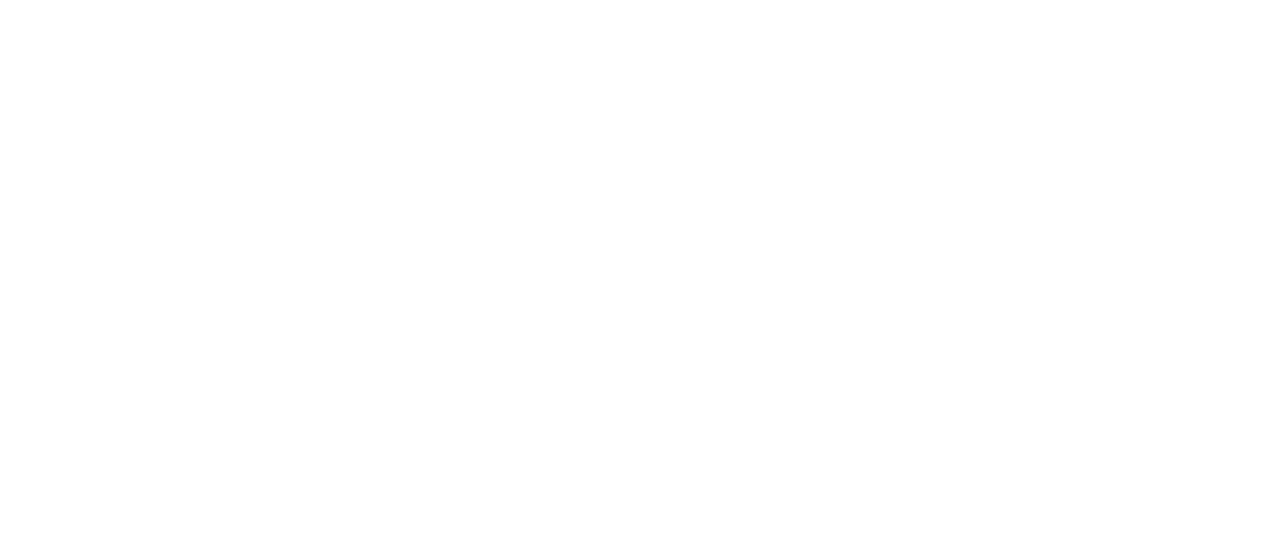 scroll, scrollTop: 0, scrollLeft: 0, axis: both 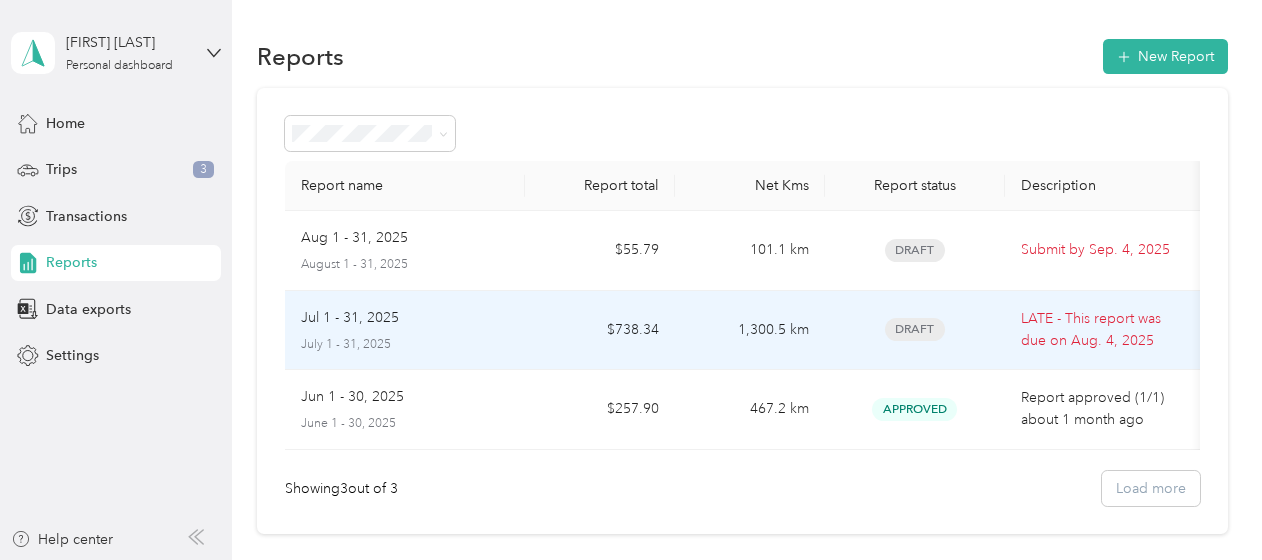 click on "July 1 - 31, 2025" at bounding box center [405, 345] 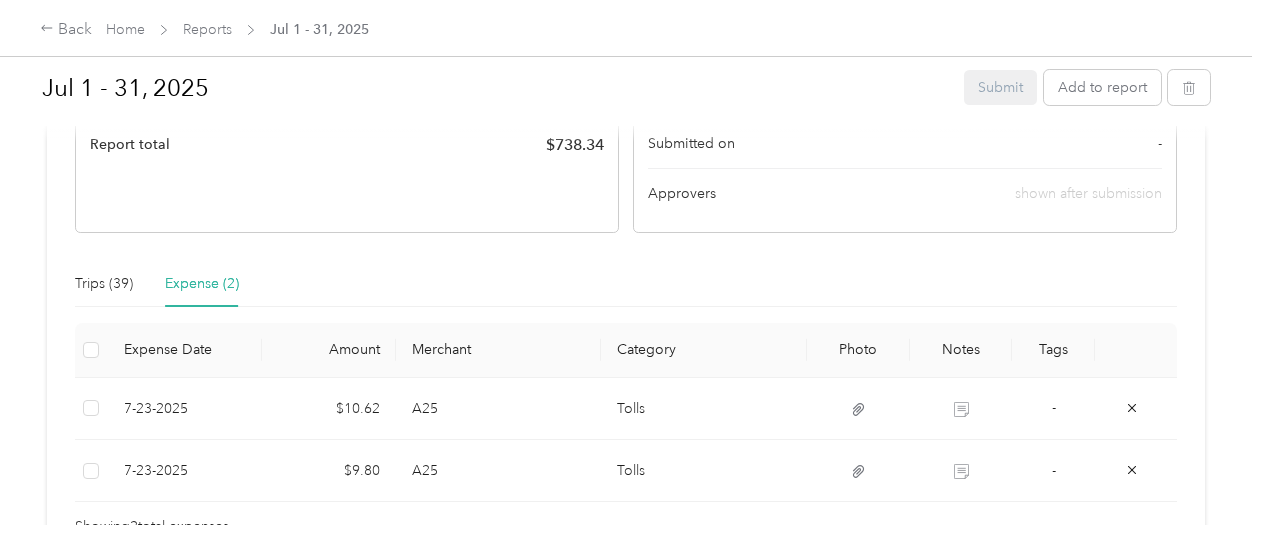 scroll, scrollTop: 680, scrollLeft: 0, axis: vertical 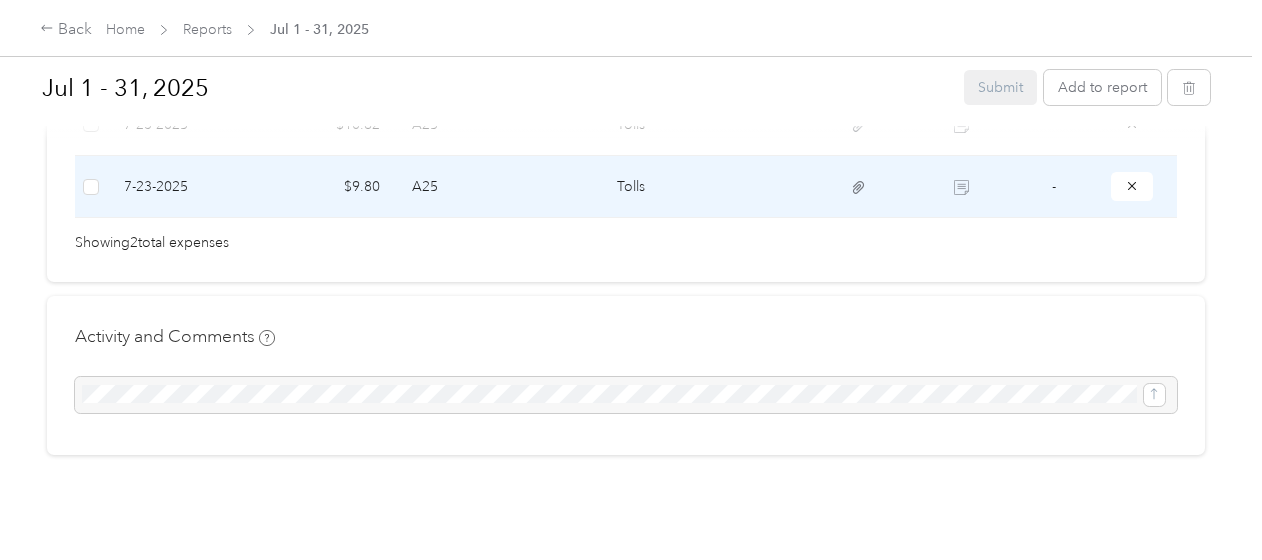 click at bounding box center (91, 187) 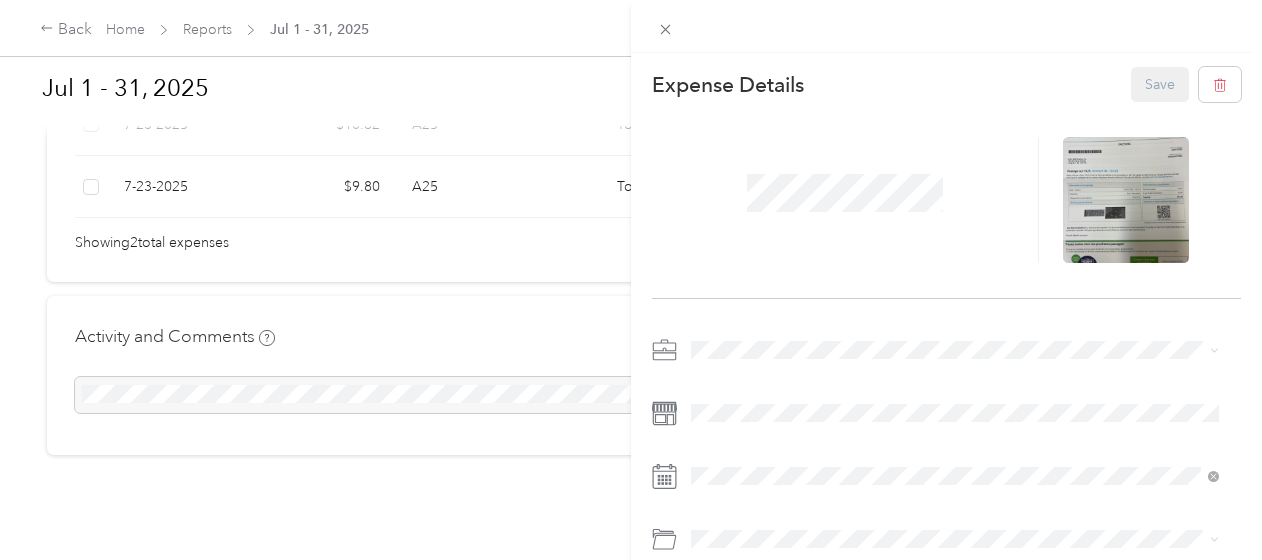 click on "This  expense  cannot be edited because it is either under review, approved, or paid. Contact your Team Manager to edit it.  Expense Details Save [MM] - [DD], [YYYY] Draft" at bounding box center (631, 280) 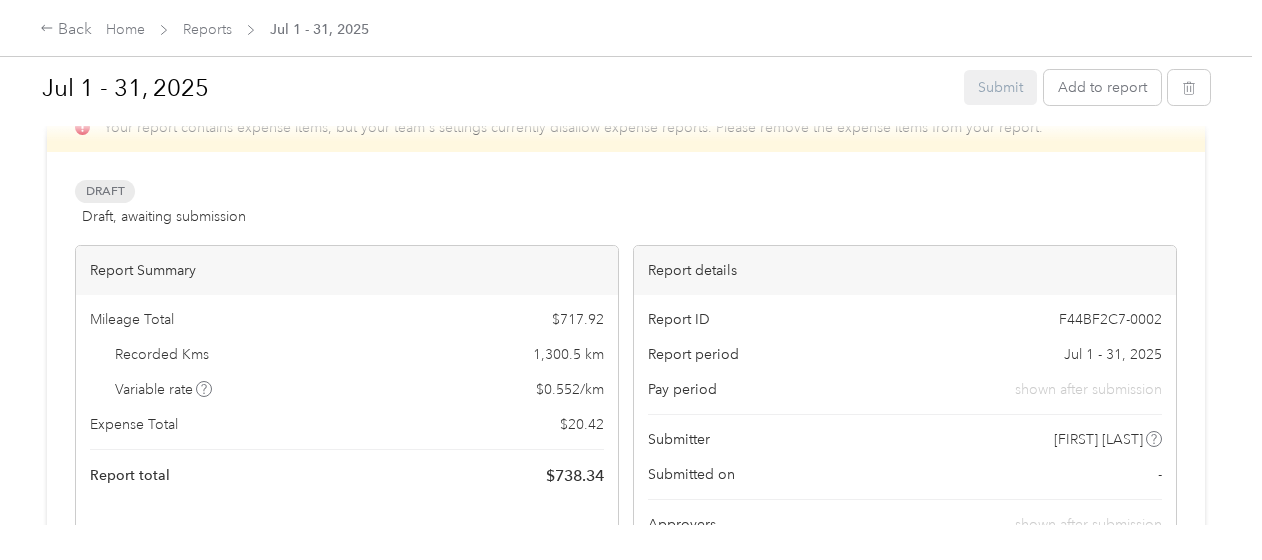 scroll, scrollTop: 48, scrollLeft: 0, axis: vertical 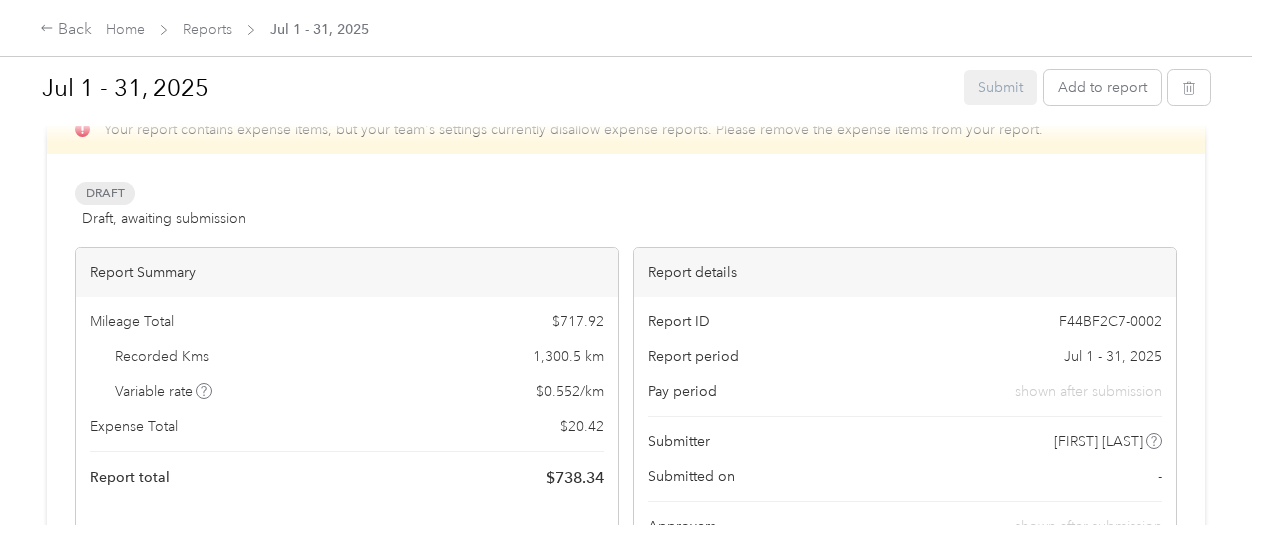 click on "Submit Add to report" at bounding box center (1087, 87) 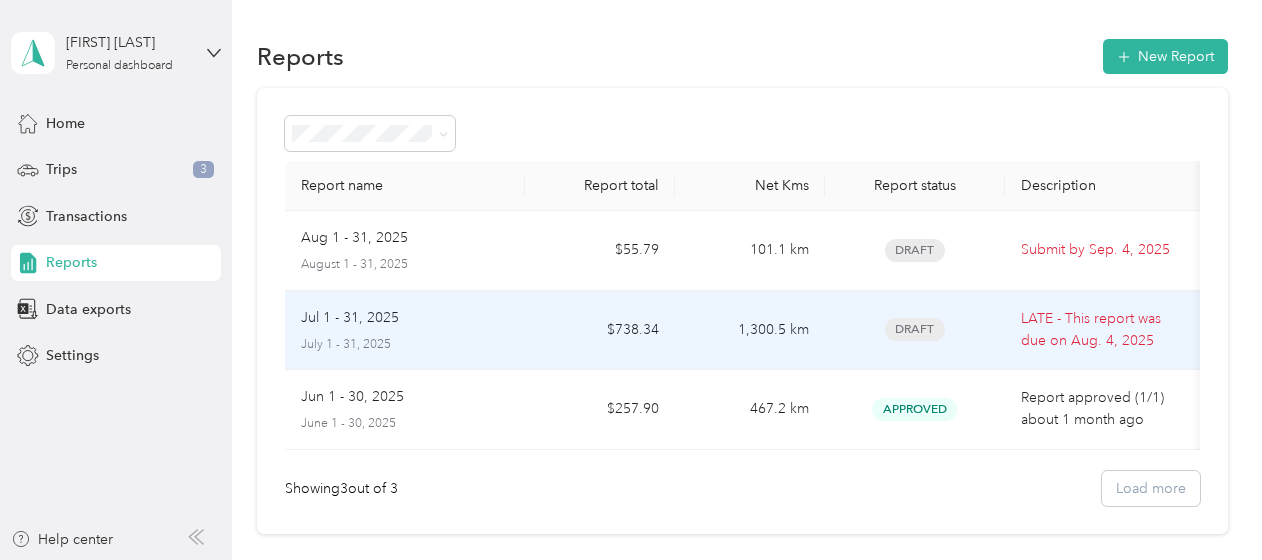 click on "Draft" at bounding box center (915, 329) 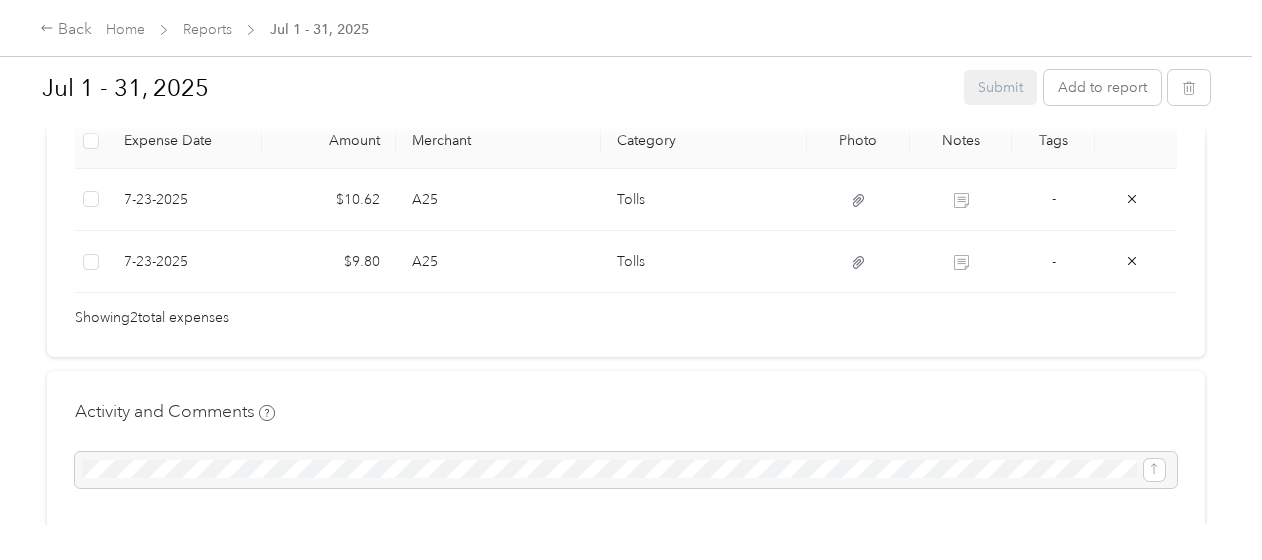 scroll, scrollTop: 590, scrollLeft: 0, axis: vertical 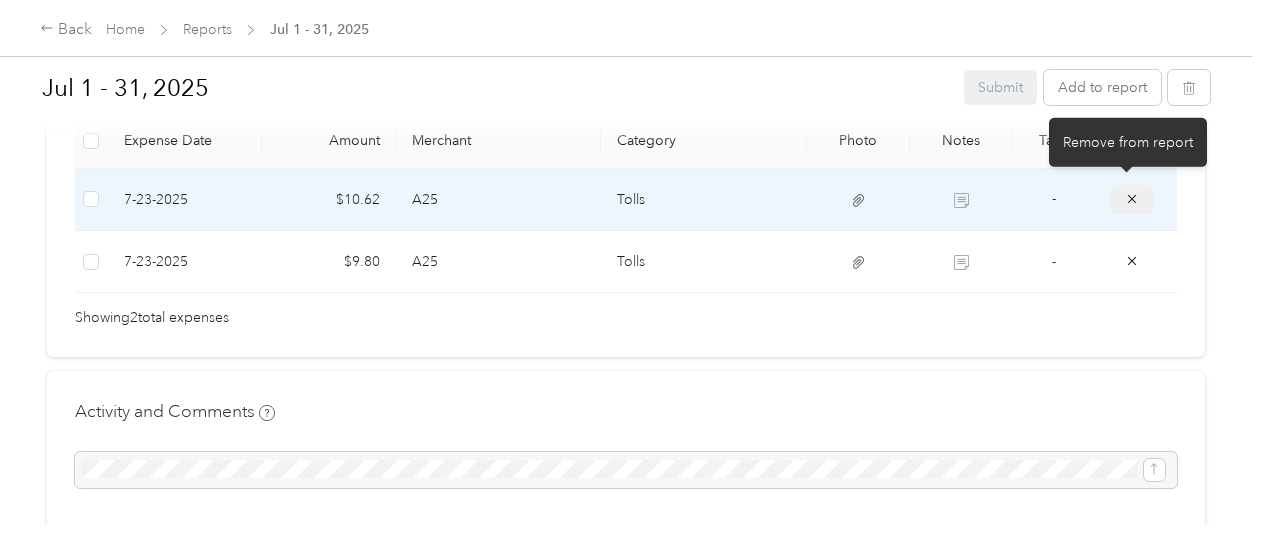 click at bounding box center (1132, 199) 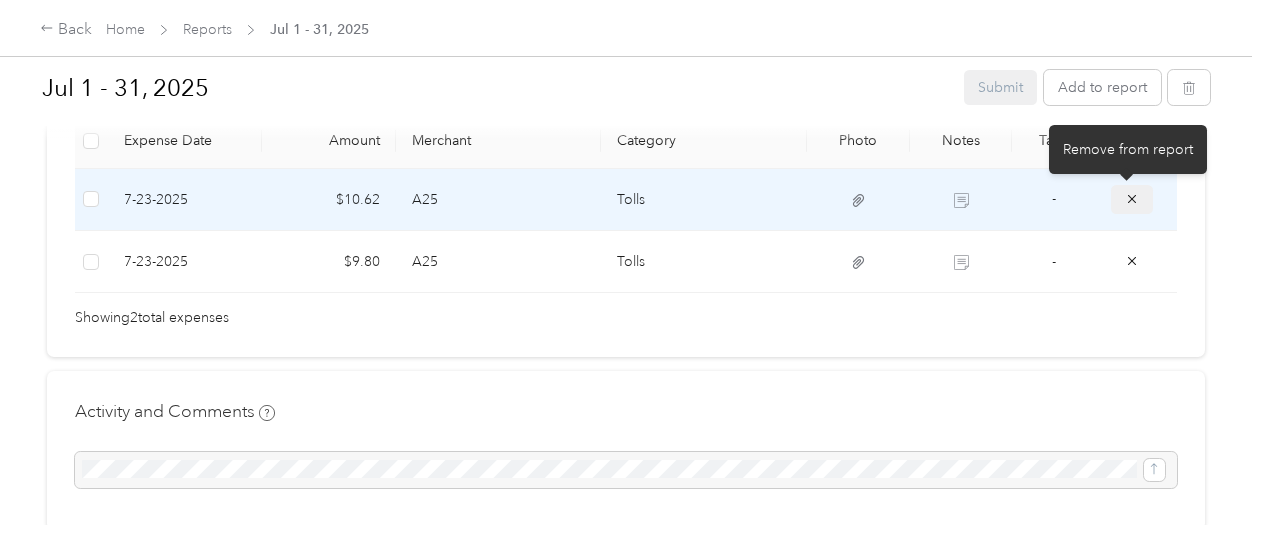 click at bounding box center [1132, 199] 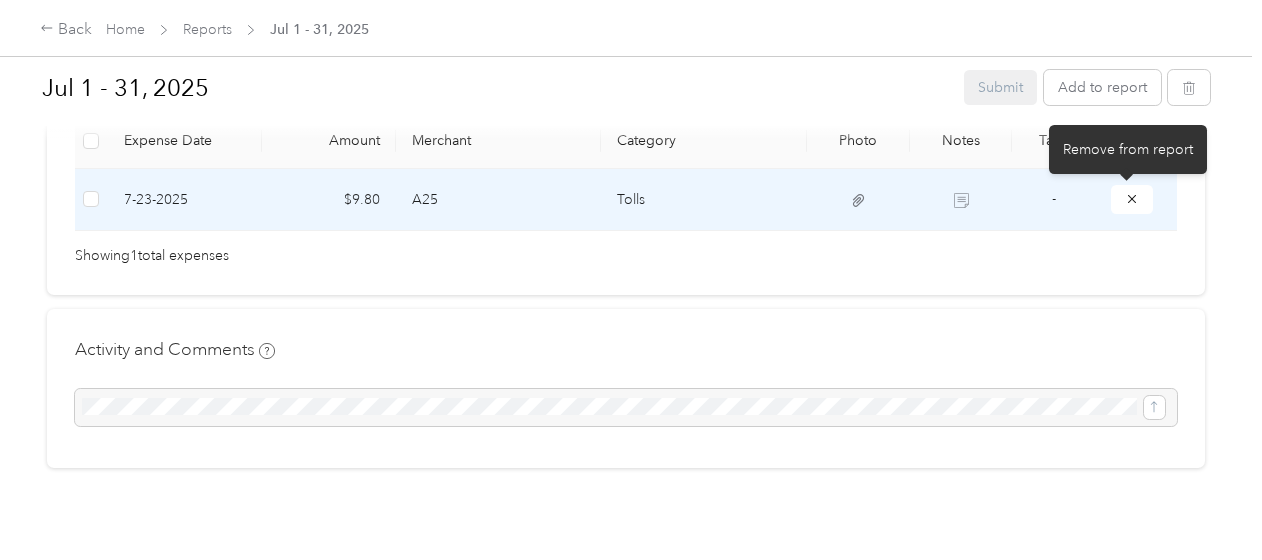 click at bounding box center (1132, 199) 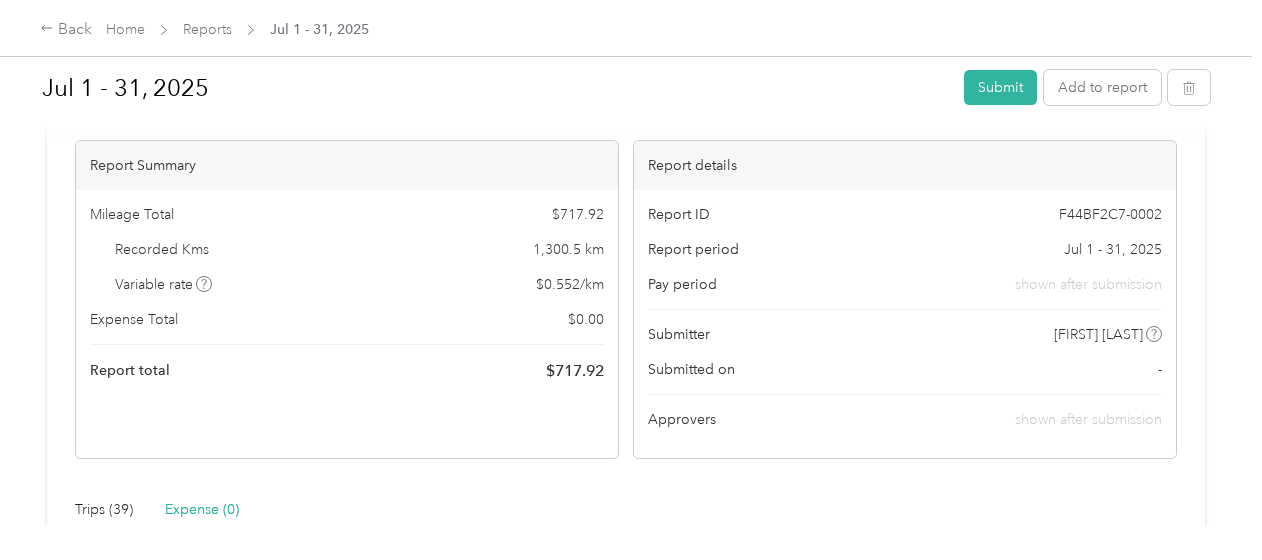 scroll, scrollTop: 78, scrollLeft: 0, axis: vertical 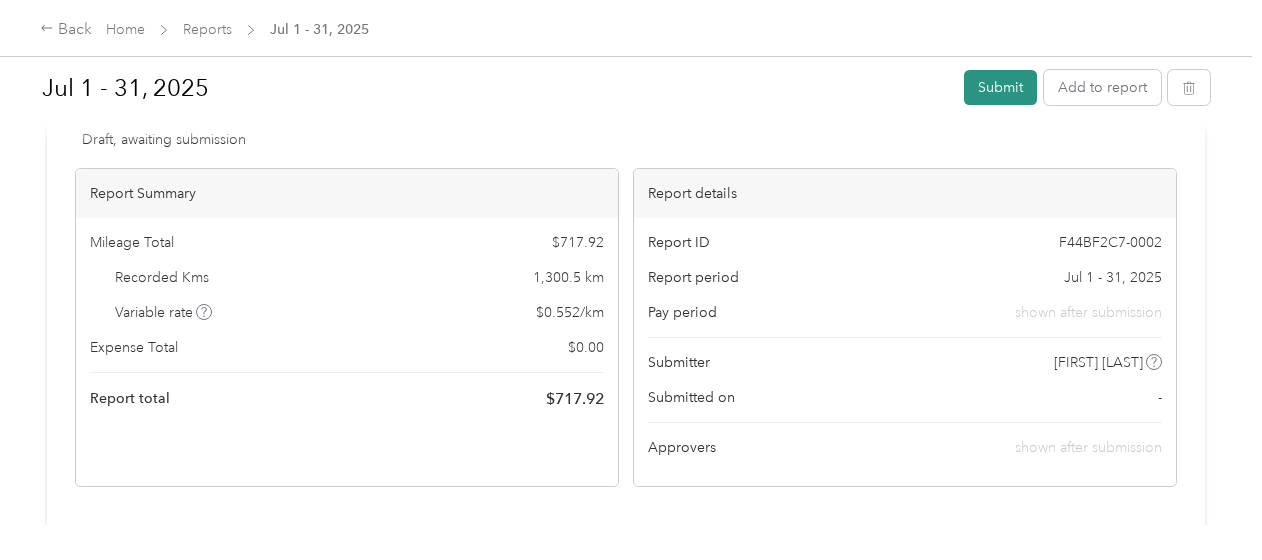 click on "Submit" at bounding box center [1000, 87] 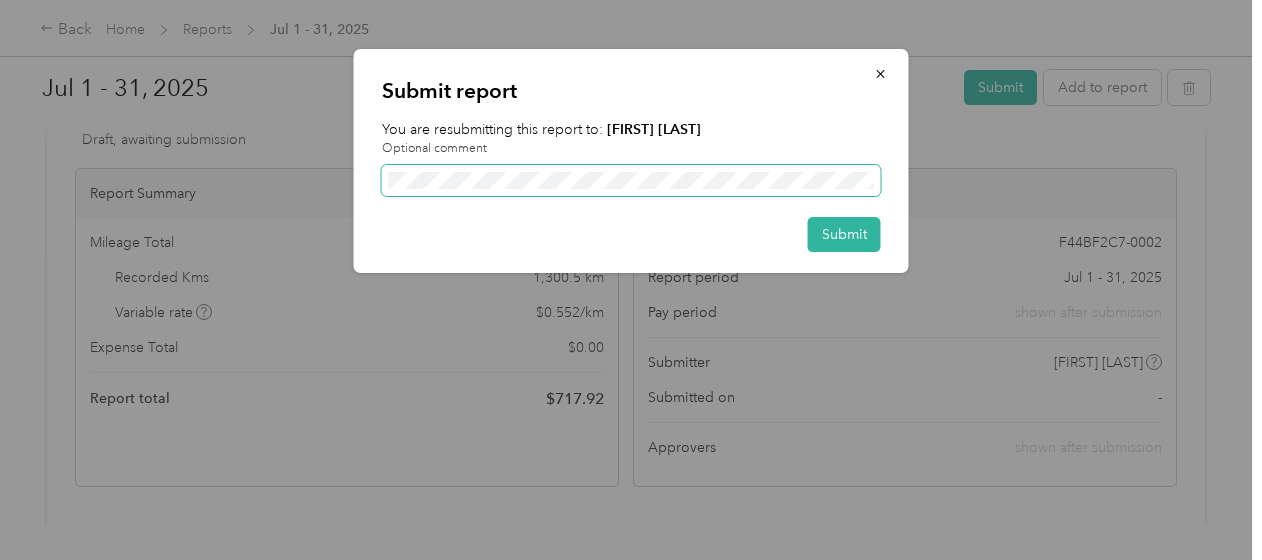 scroll, scrollTop: 0, scrollLeft: 329, axis: horizontal 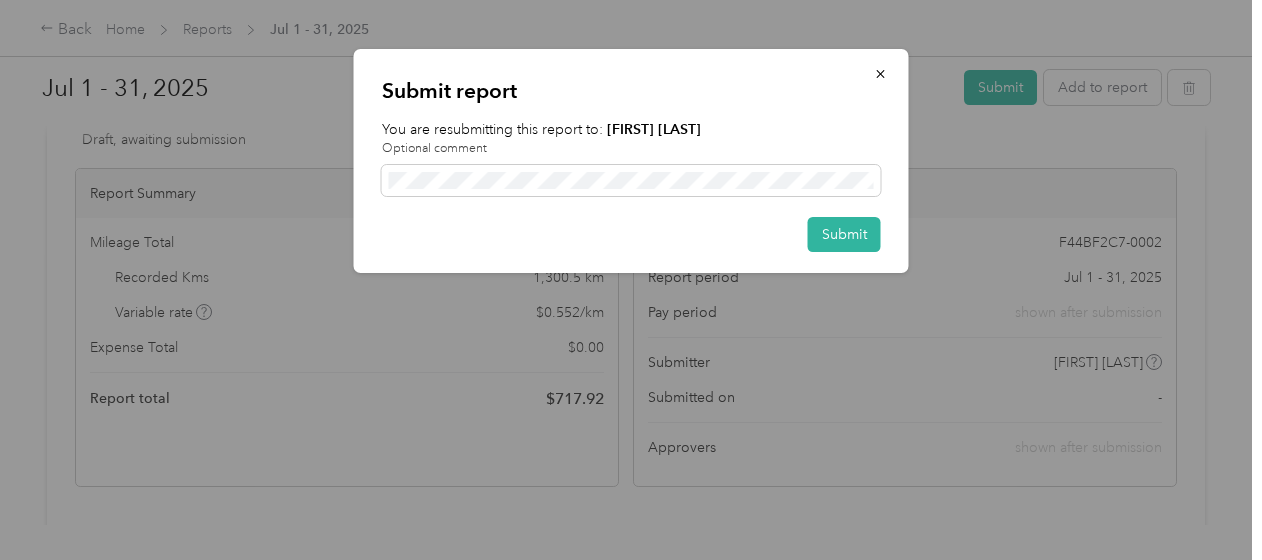 click on "Submit report You are resubmitting this report to:   [FIRST] [LAST] Optional comment   Submit" at bounding box center [908, 164] 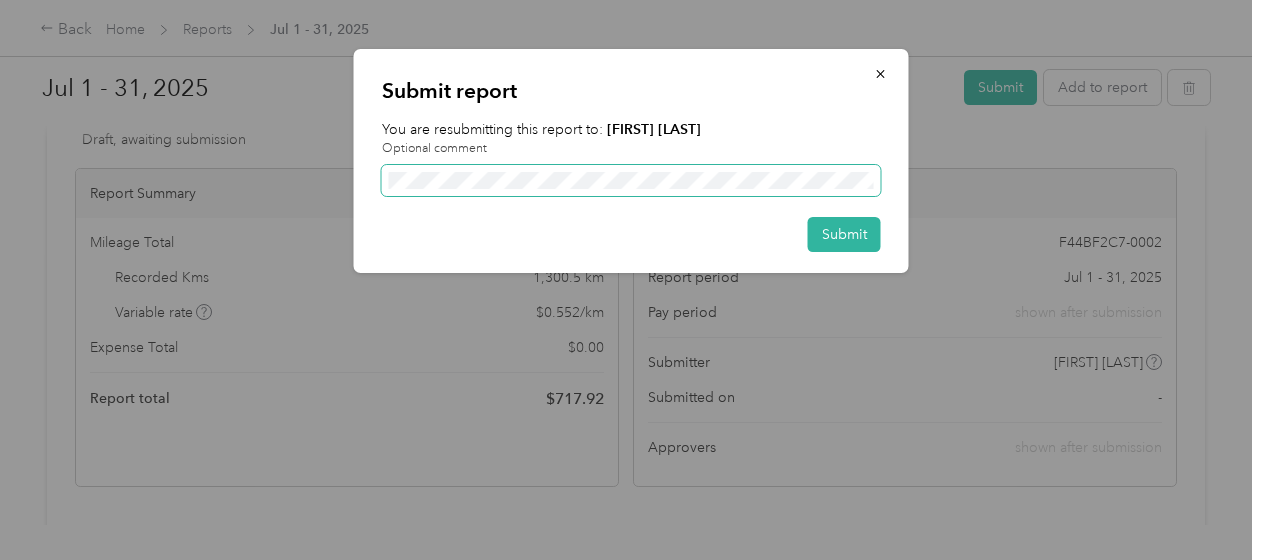 scroll, scrollTop: 0, scrollLeft: 332, axis: horizontal 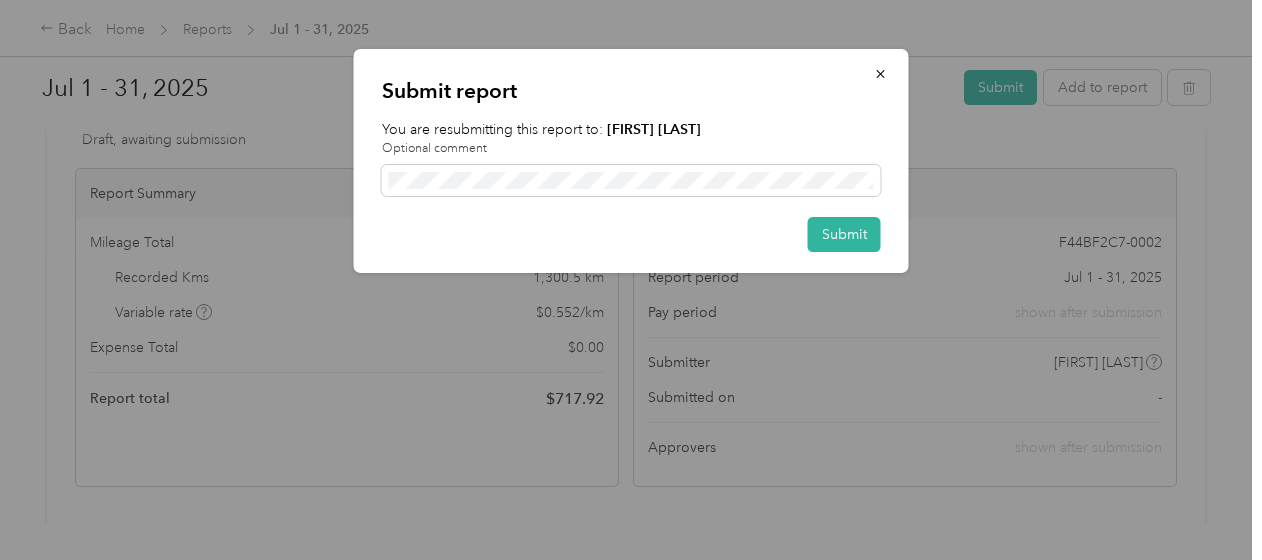 type 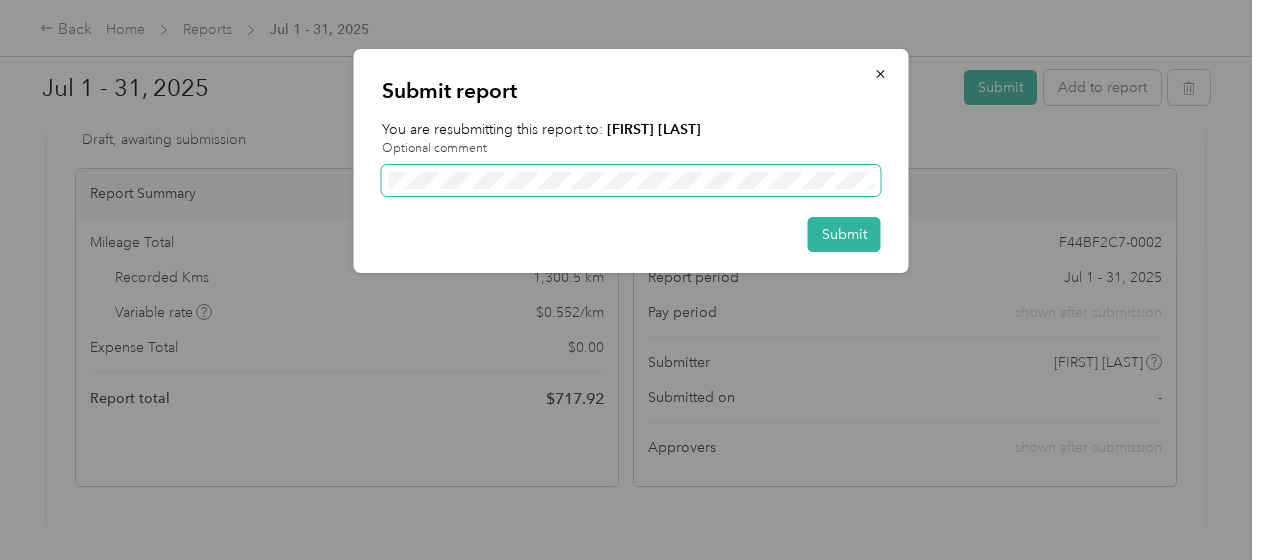 scroll, scrollTop: 0, scrollLeft: 791, axis: horizontal 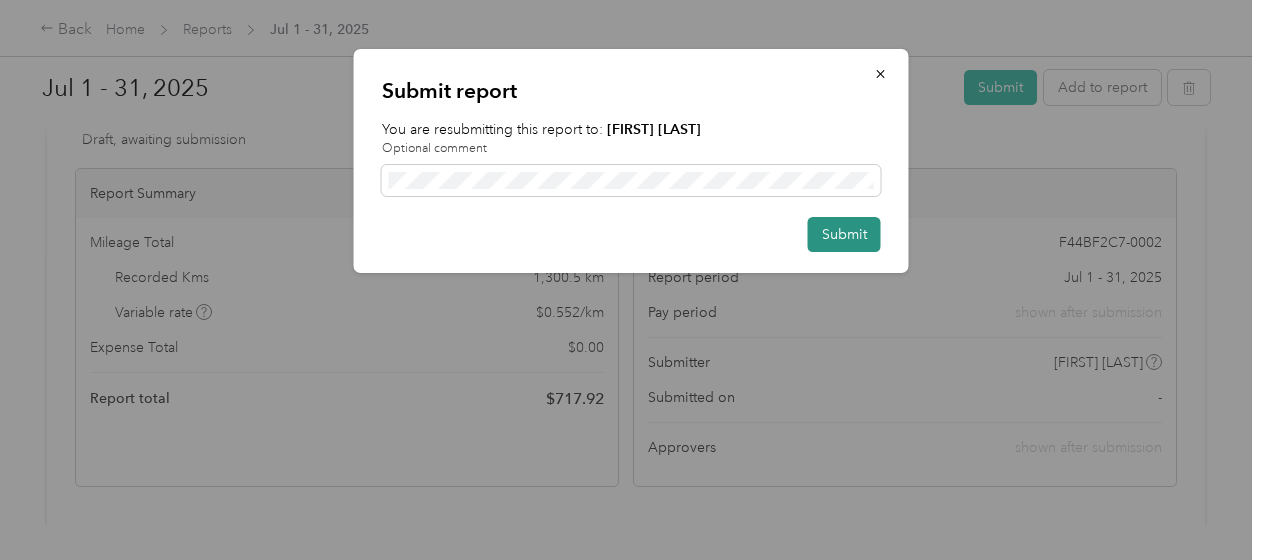click on "Submit" at bounding box center (844, 234) 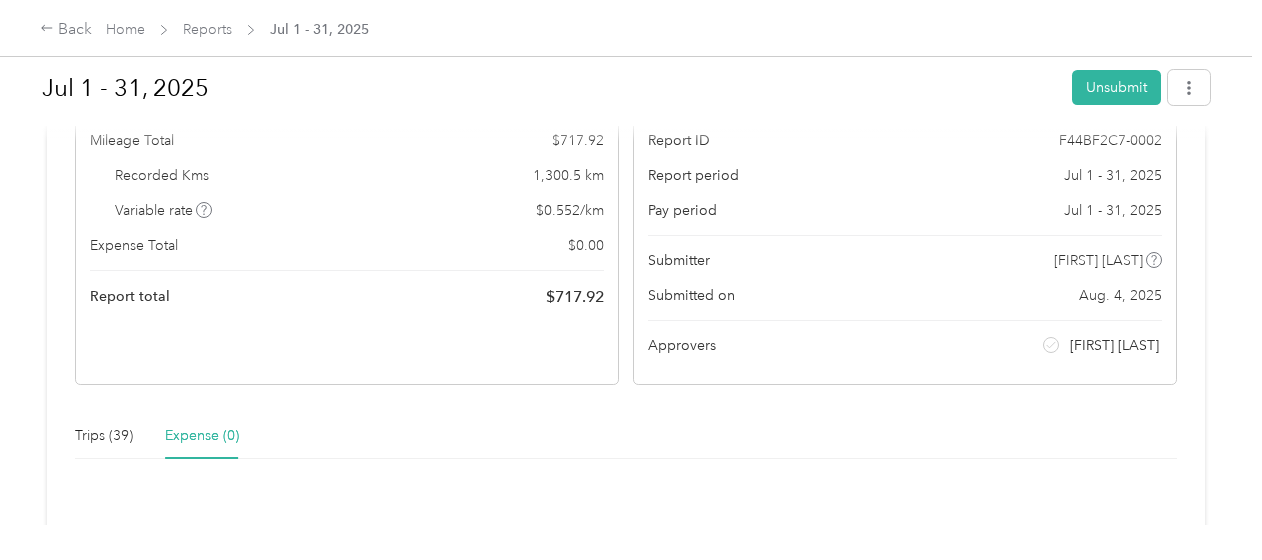 scroll, scrollTop: 0, scrollLeft: 0, axis: both 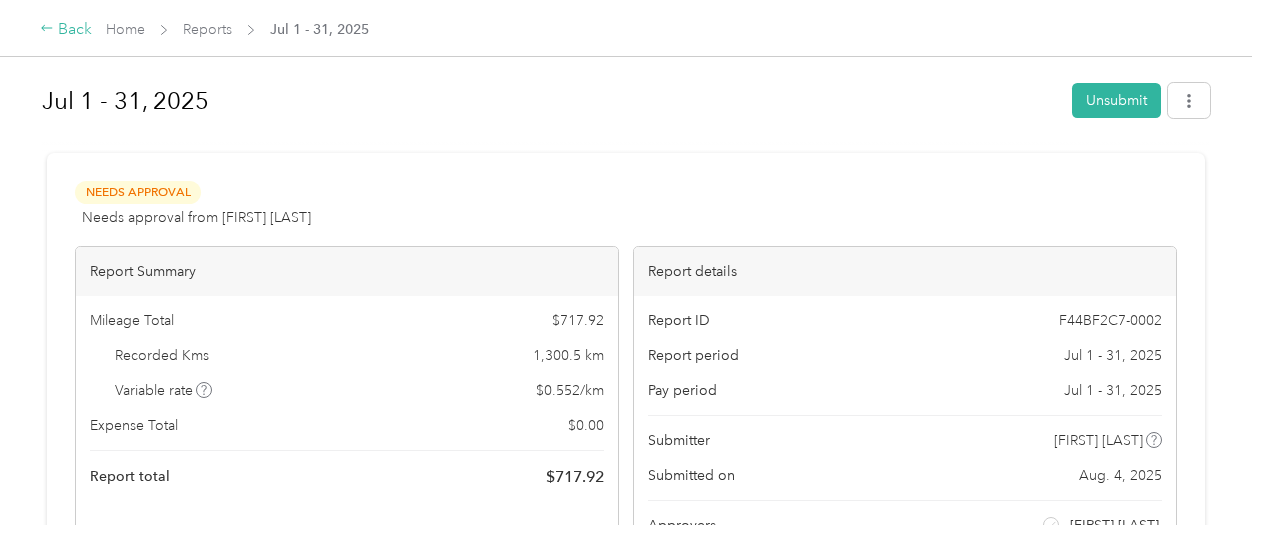 click on "Back" at bounding box center [66, 30] 